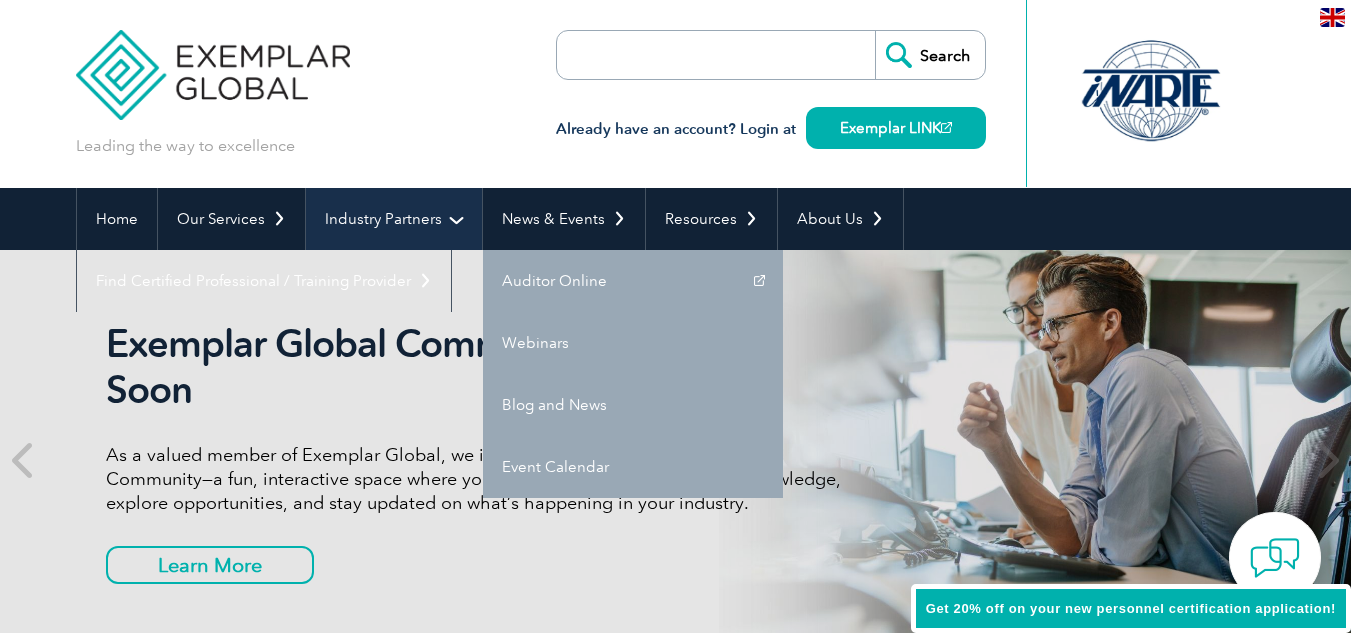 scroll, scrollTop: 0, scrollLeft: 0, axis: both 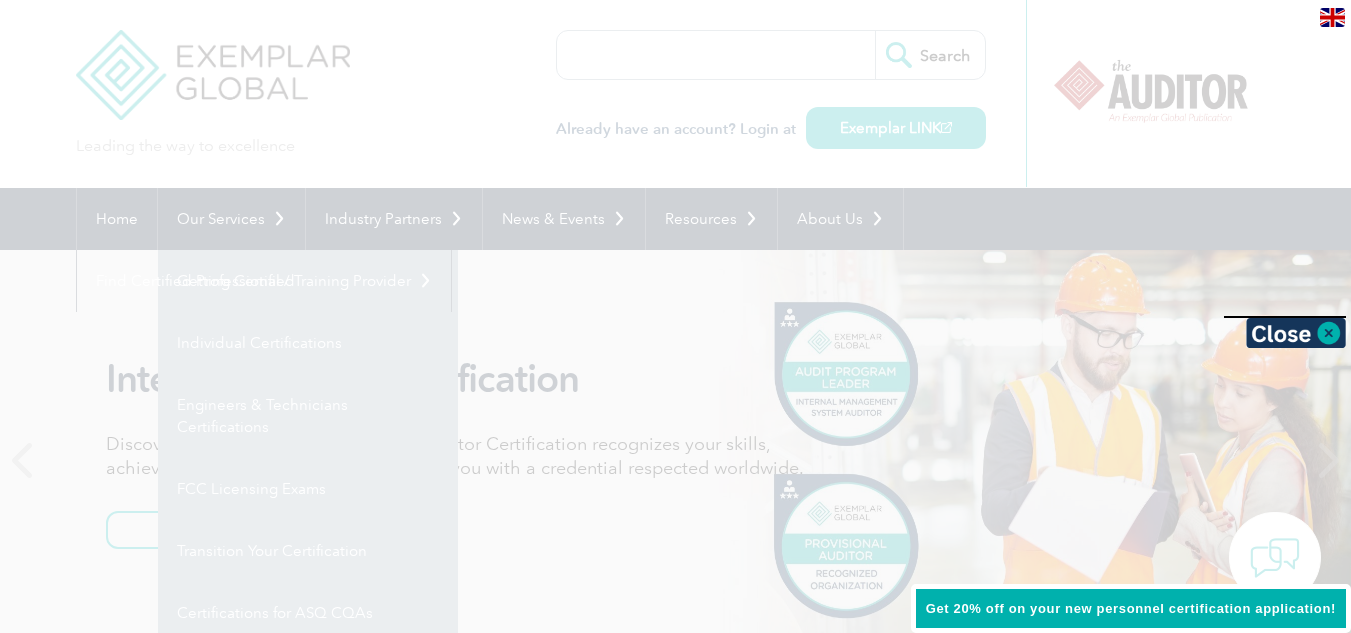 click at bounding box center (675, 316) 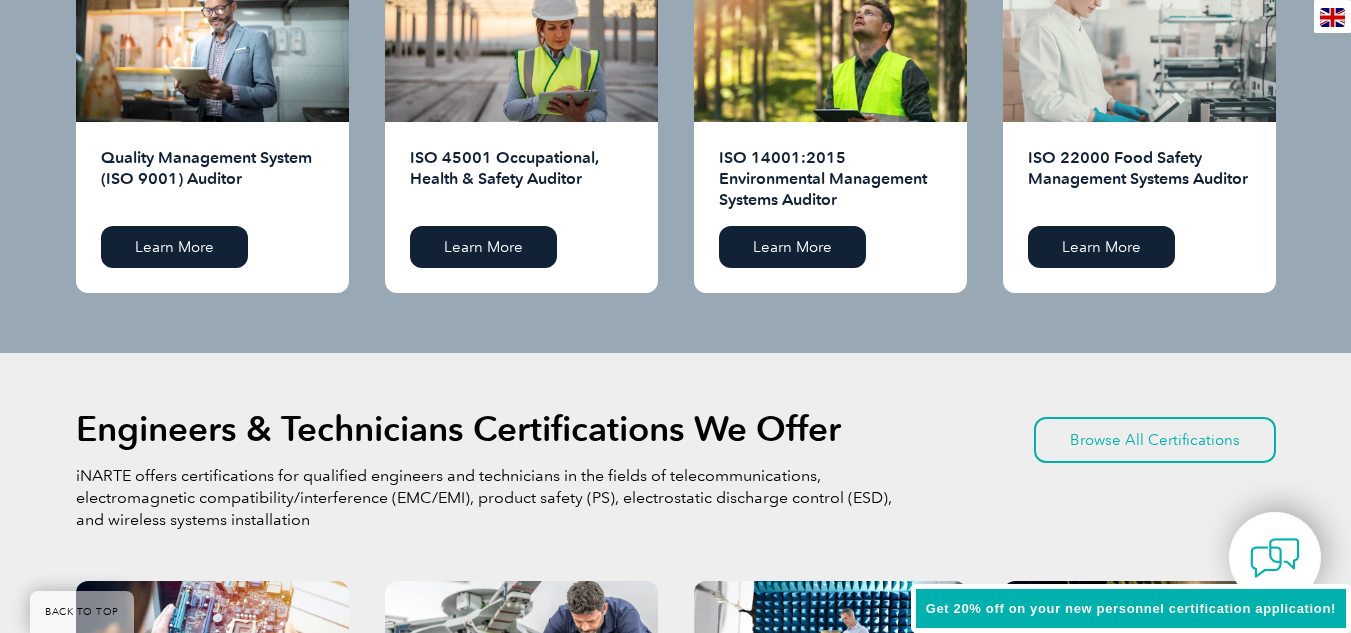 scroll, scrollTop: 2000, scrollLeft: 0, axis: vertical 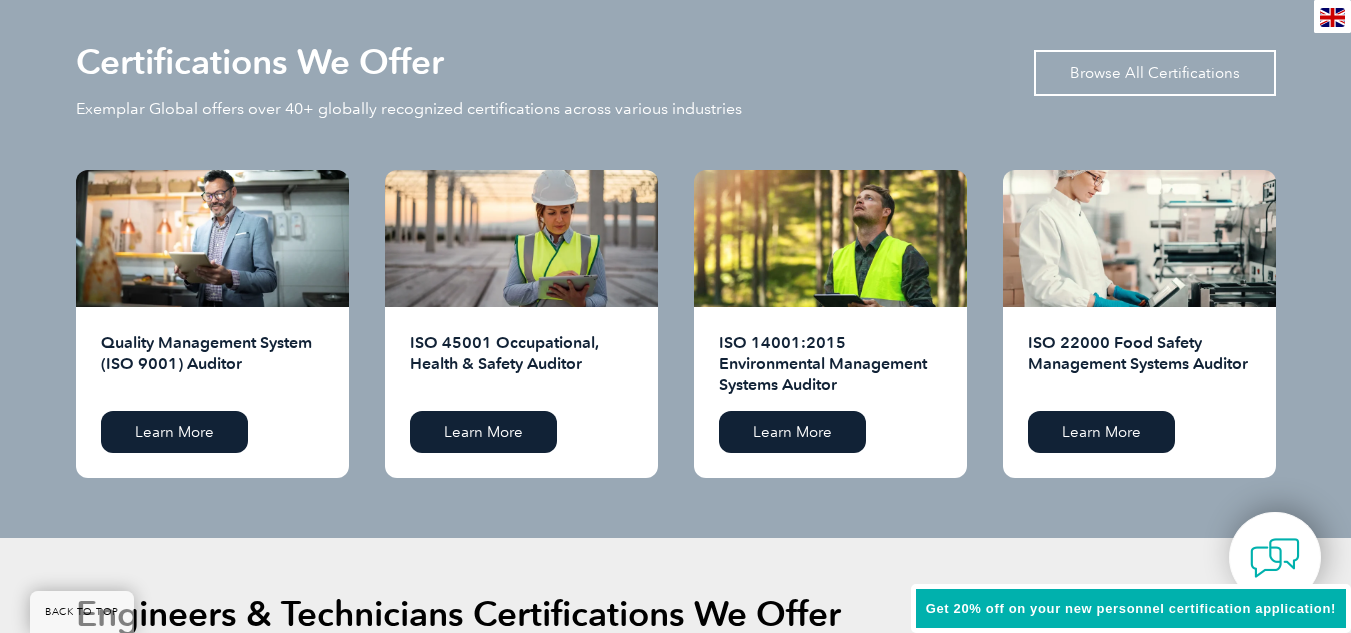 click on "Browse All Certifications" at bounding box center [1155, 73] 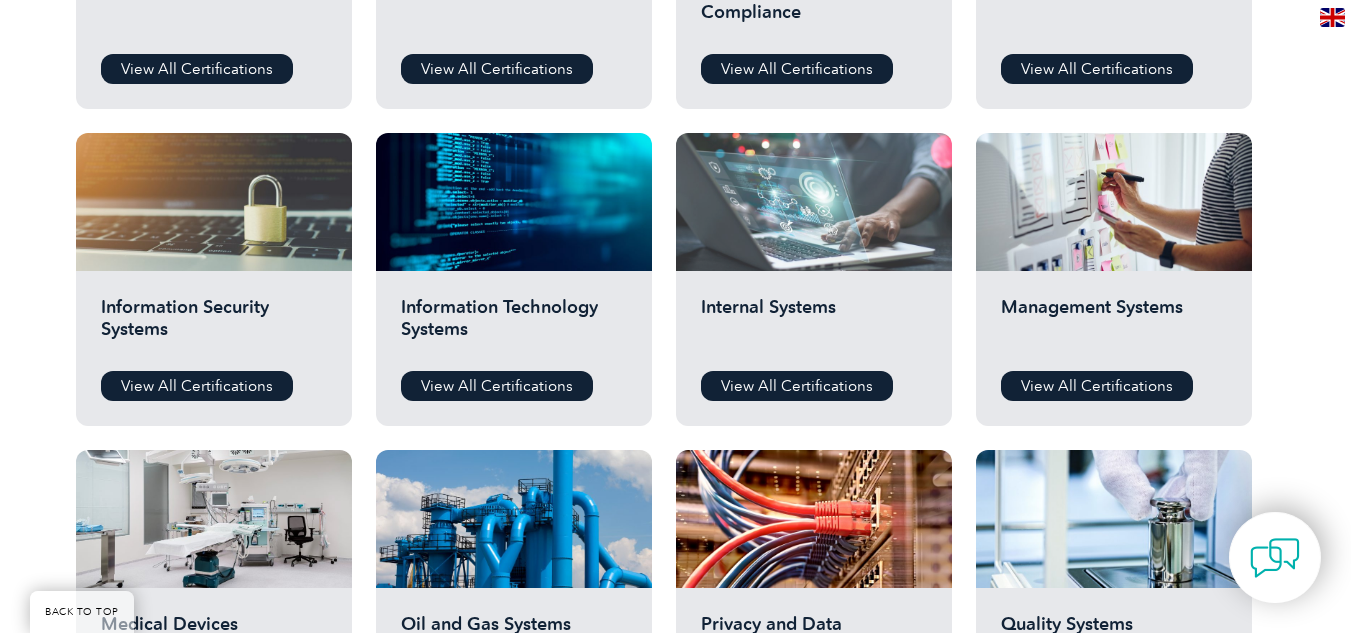 scroll, scrollTop: 1000, scrollLeft: 0, axis: vertical 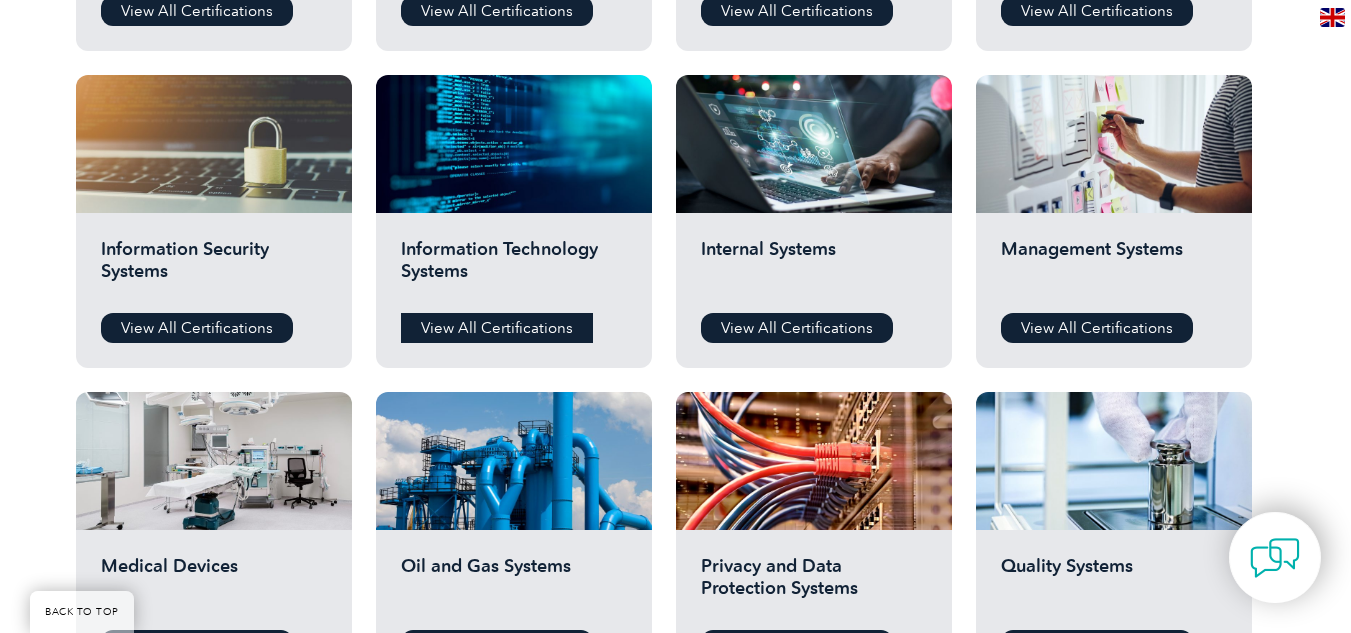 click on "View All Certifications" at bounding box center [497, 328] 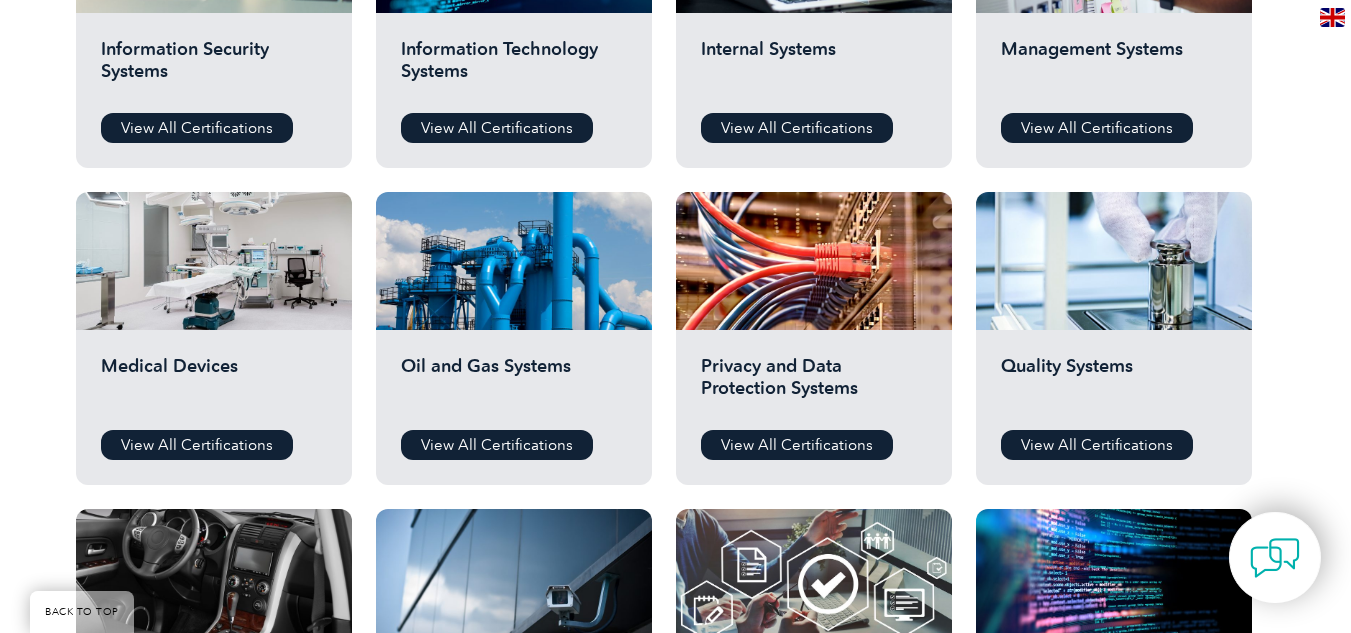 scroll, scrollTop: 900, scrollLeft: 0, axis: vertical 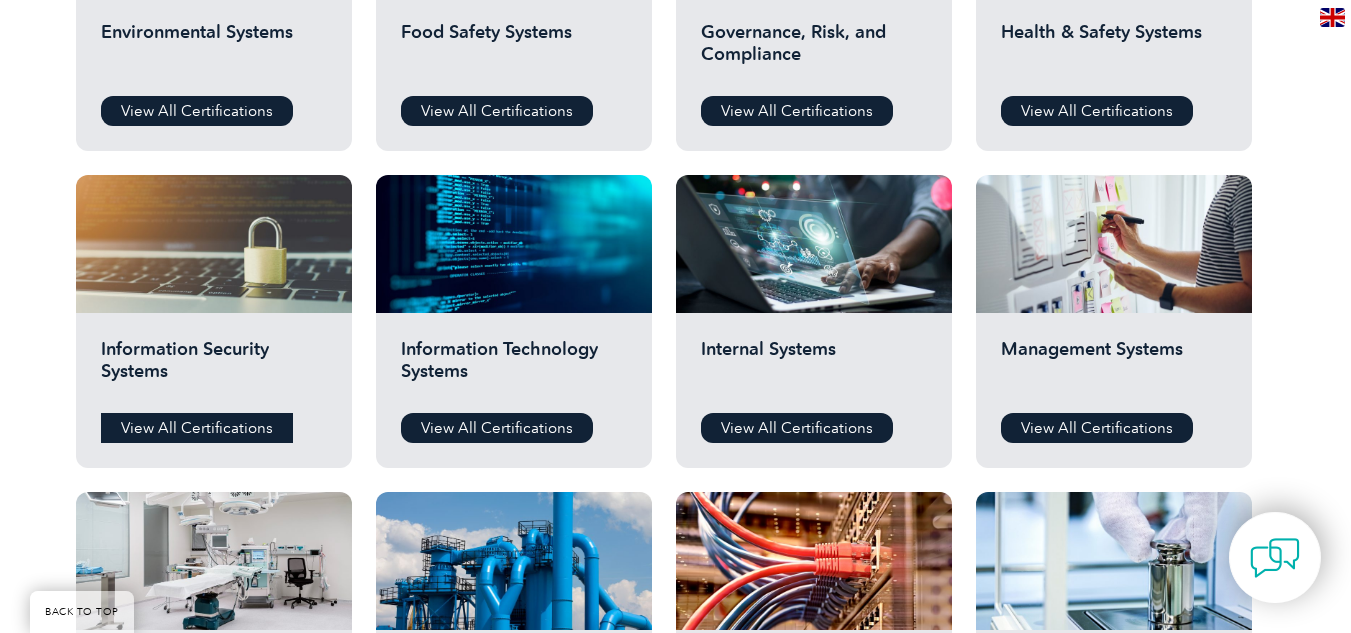 click on "View All Certifications" at bounding box center (197, 428) 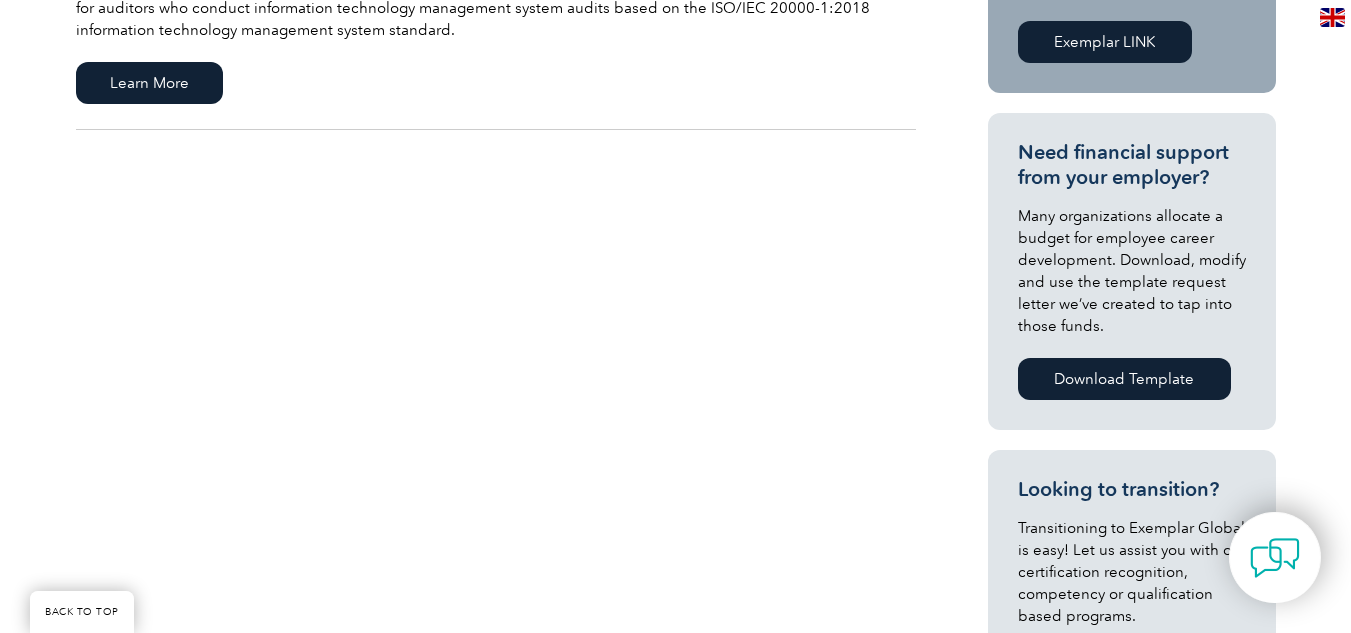 scroll, scrollTop: 600, scrollLeft: 0, axis: vertical 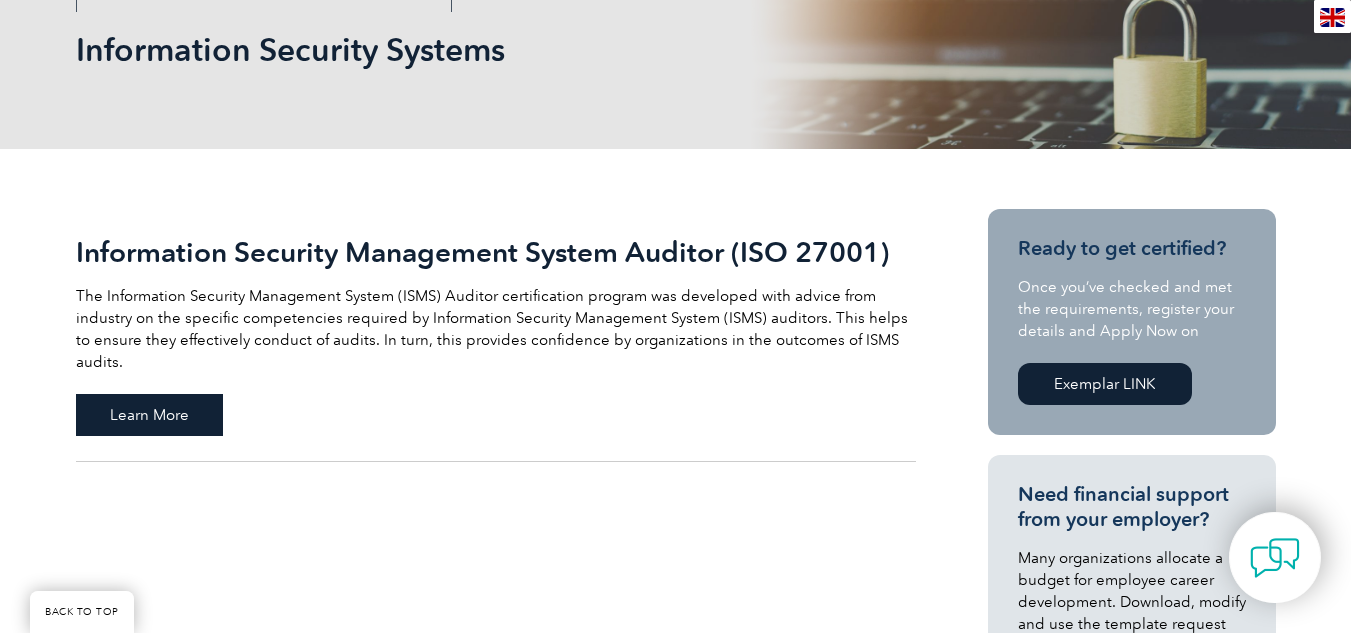 click on "Learn More" at bounding box center [149, 415] 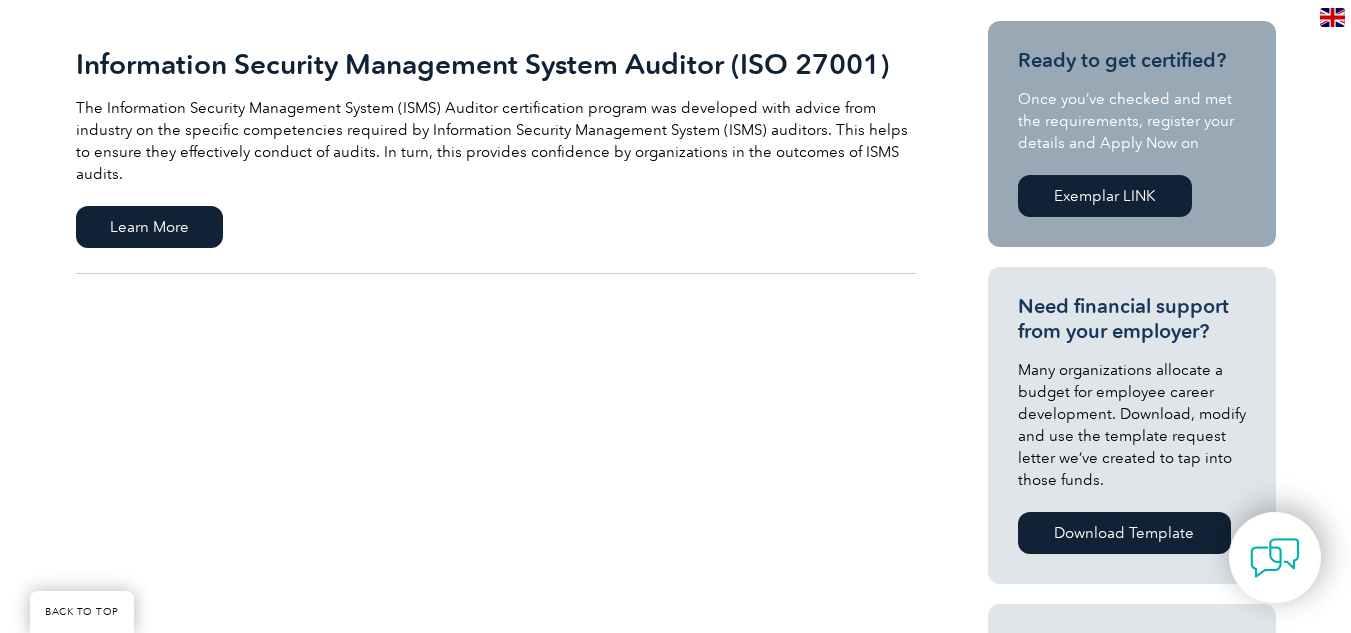scroll, scrollTop: 700, scrollLeft: 0, axis: vertical 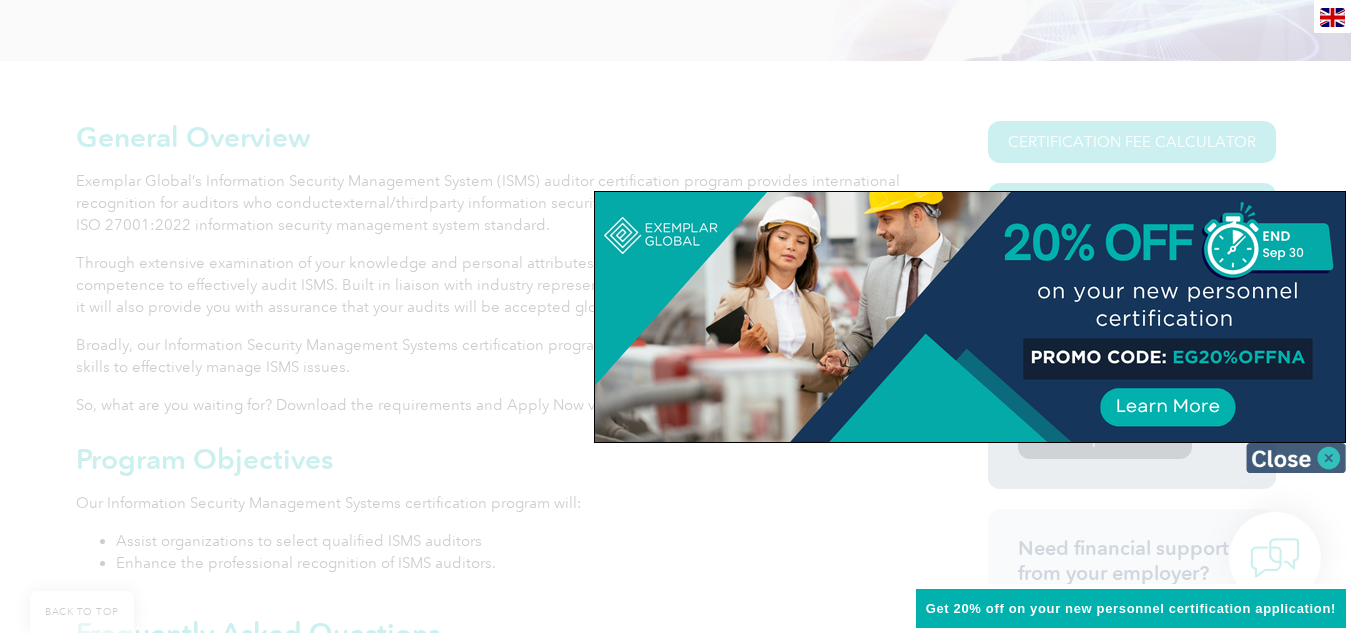 click at bounding box center (1296, 458) 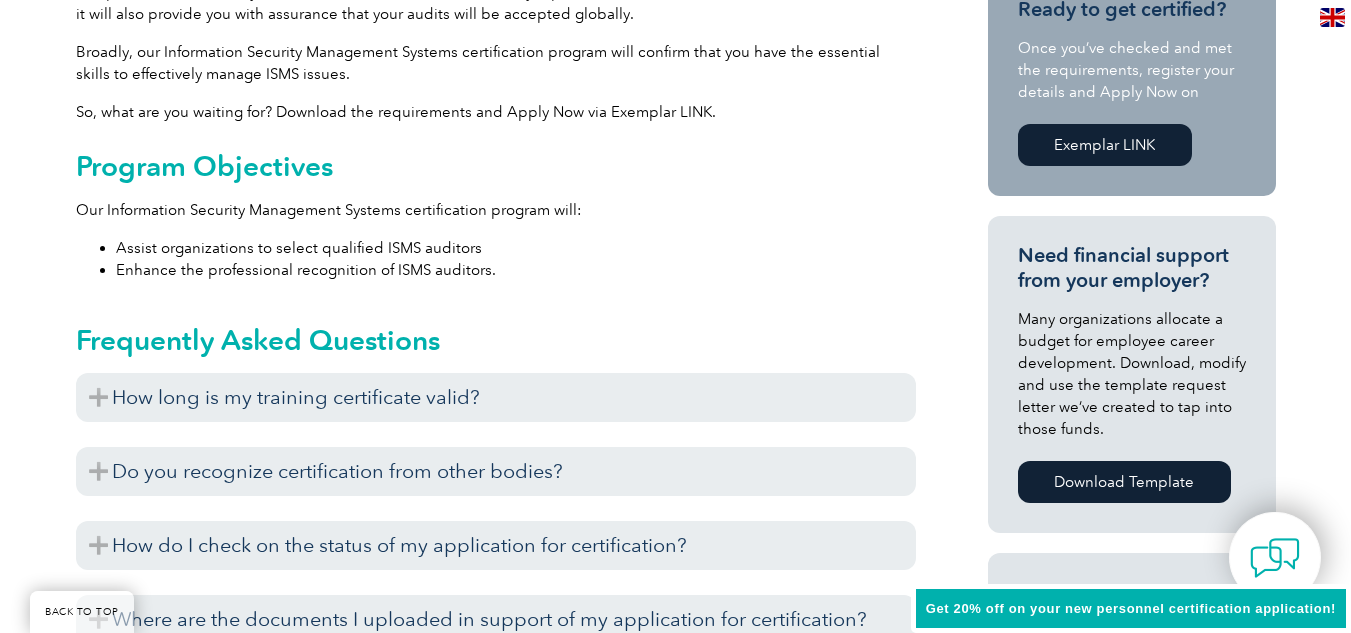 scroll, scrollTop: 827, scrollLeft: 0, axis: vertical 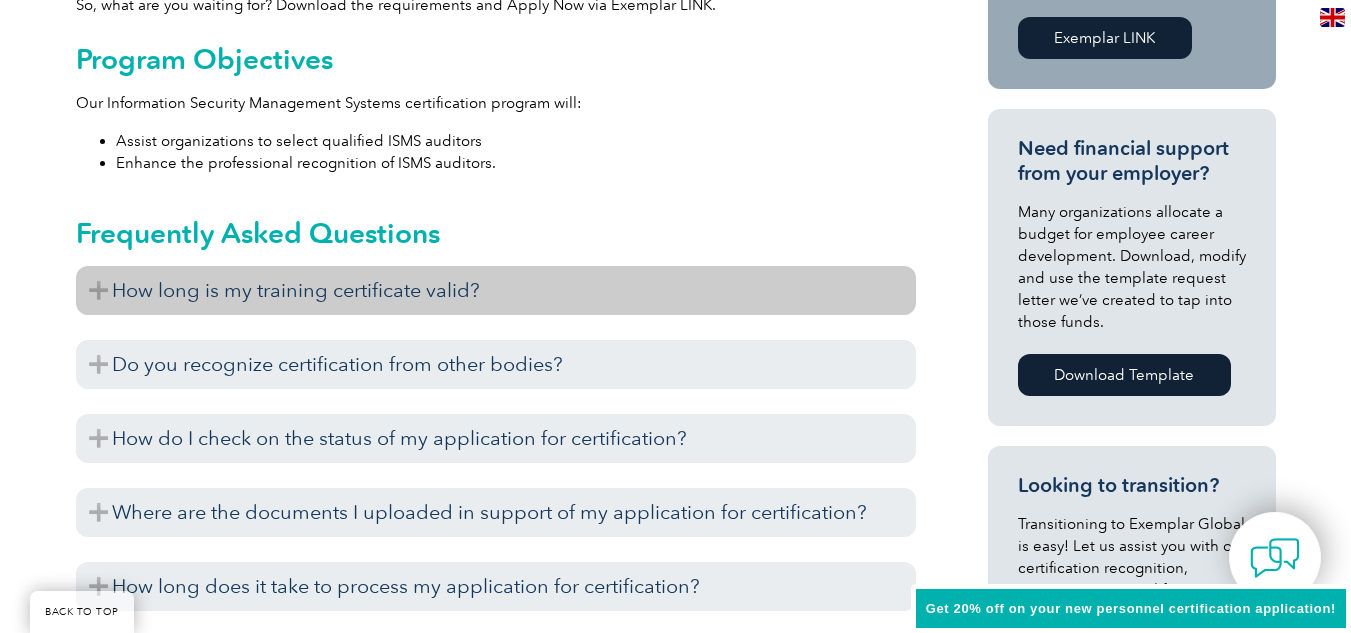 click on "How long is my training certificate valid?" at bounding box center [496, 290] 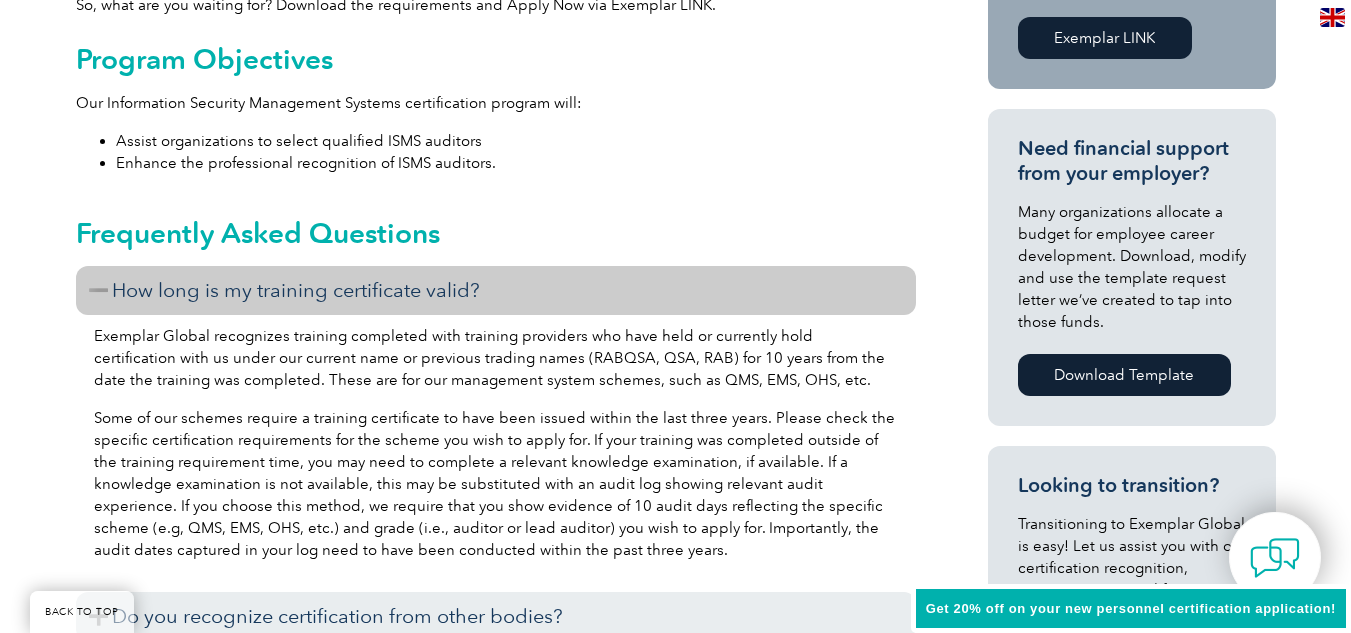 click on "How long is my training certificate valid?" at bounding box center [496, 290] 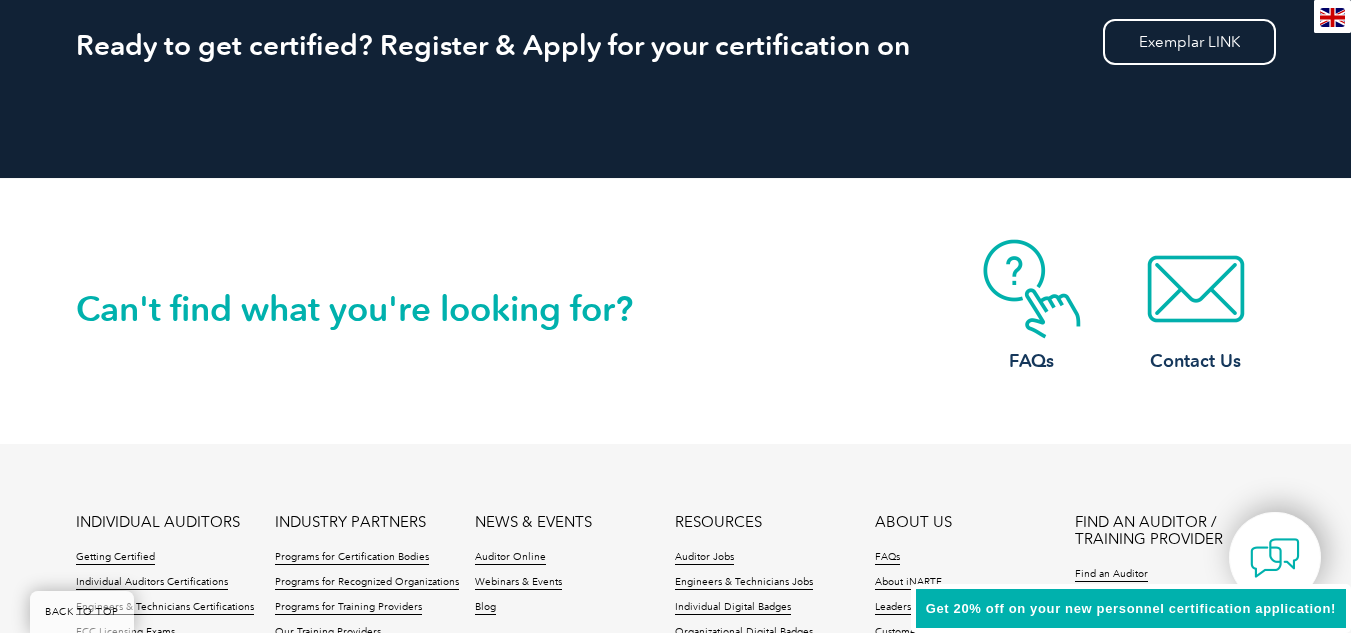 scroll, scrollTop: 2627, scrollLeft: 0, axis: vertical 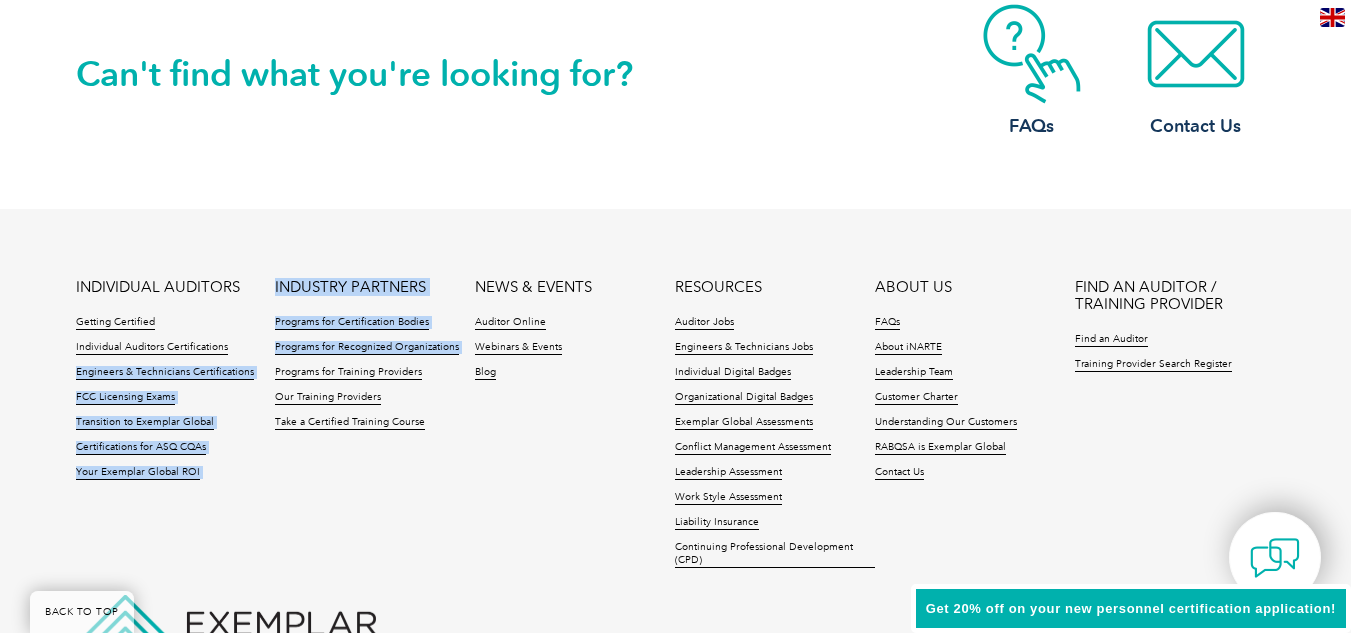 drag, startPoint x: 265, startPoint y: 389, endPoint x: 402, endPoint y: 389, distance: 137 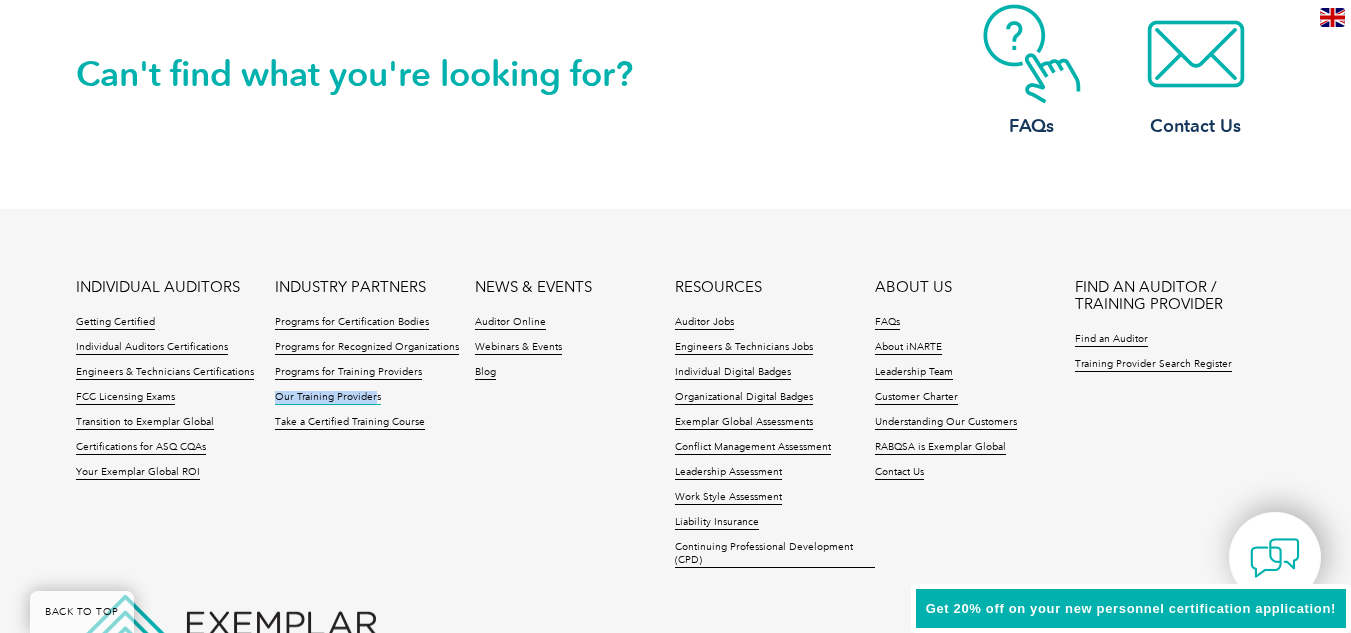 drag, startPoint x: 401, startPoint y: 396, endPoint x: 374, endPoint y: 397, distance: 27.018513 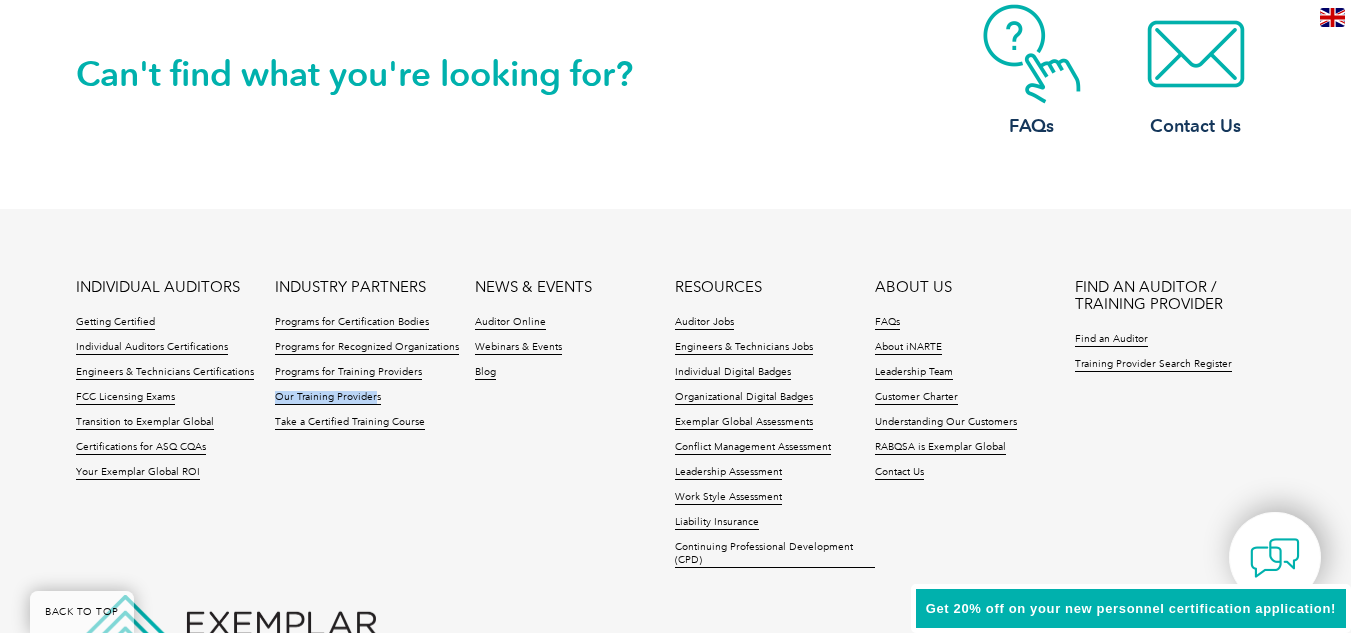 click at bounding box center (361, 404) 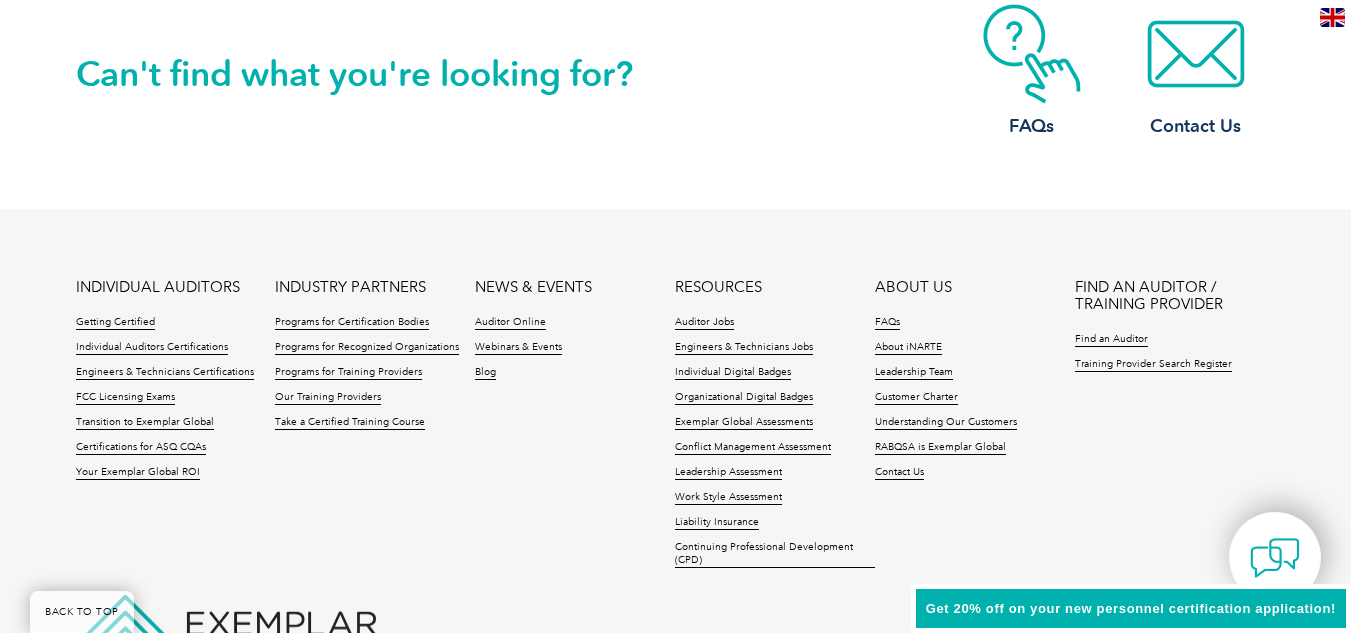 drag, startPoint x: 378, startPoint y: 514, endPoint x: 371, endPoint y: 468, distance: 46.52956 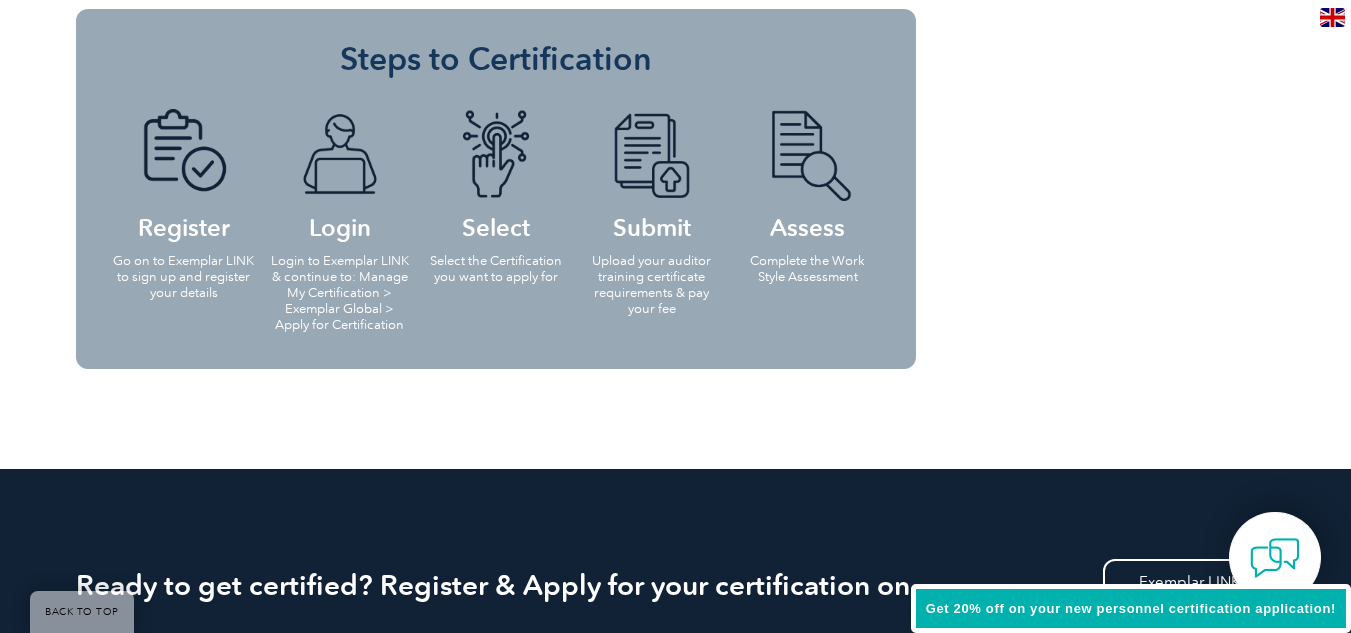 scroll, scrollTop: 1827, scrollLeft: 0, axis: vertical 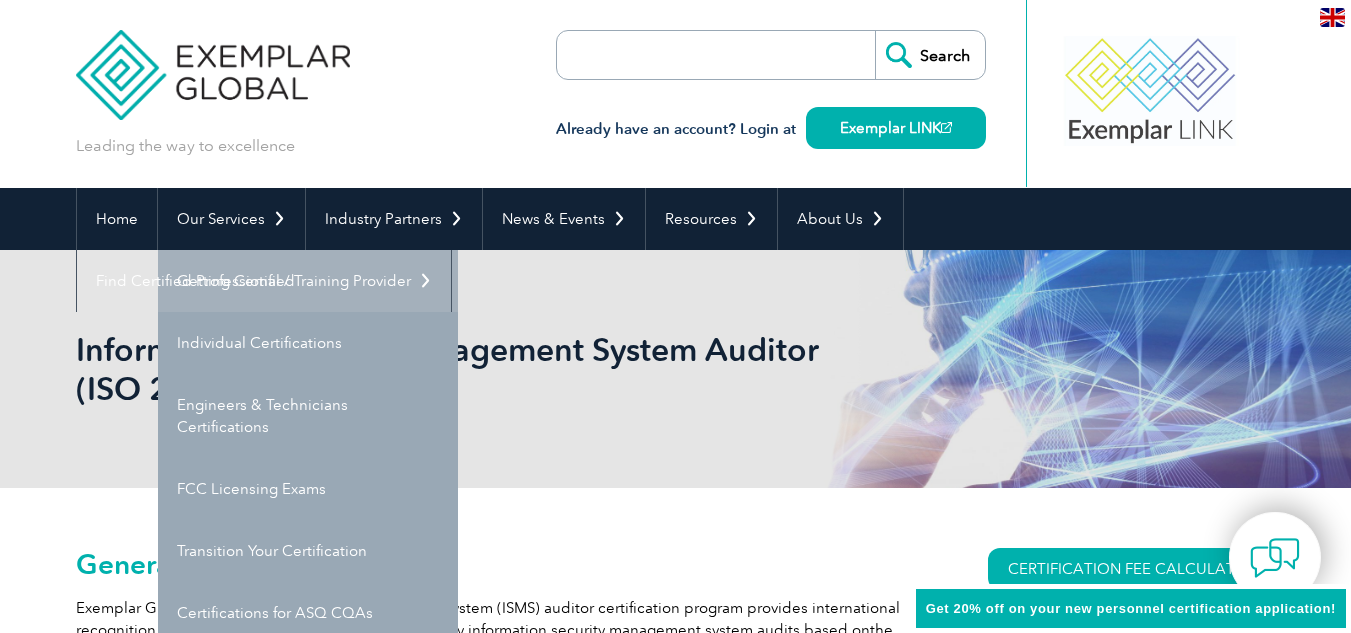 click on "Getting Certified" at bounding box center [308, 281] 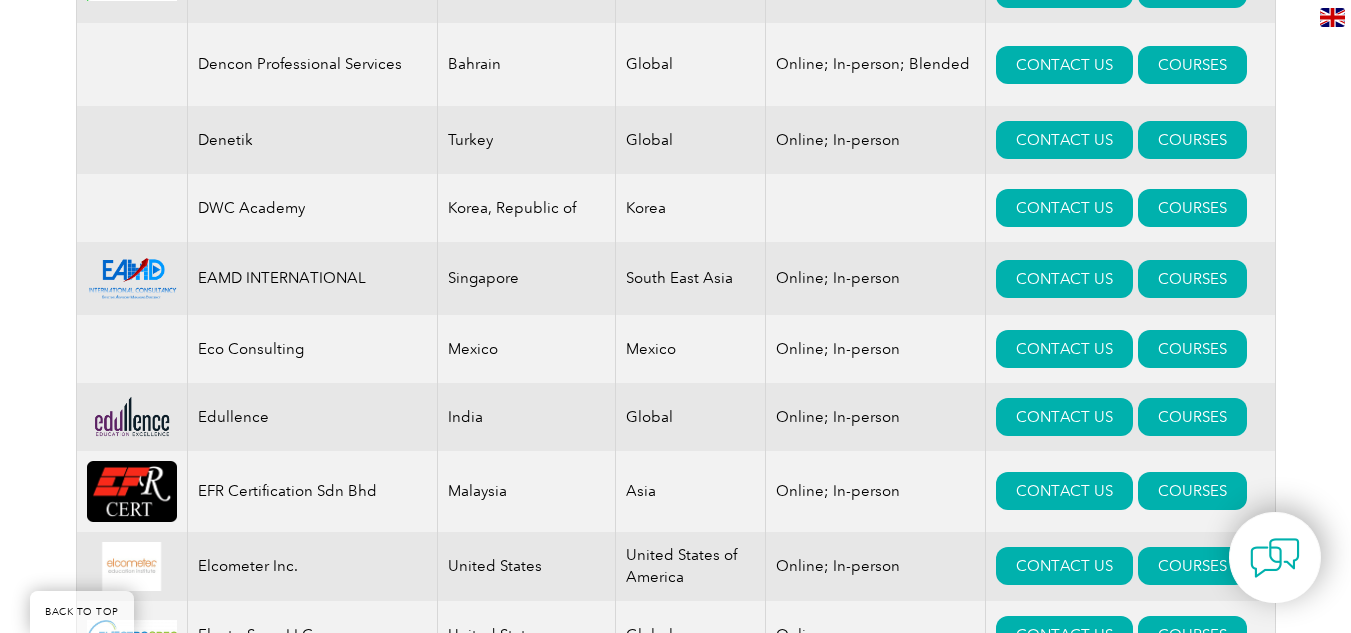 scroll, scrollTop: 6800, scrollLeft: 0, axis: vertical 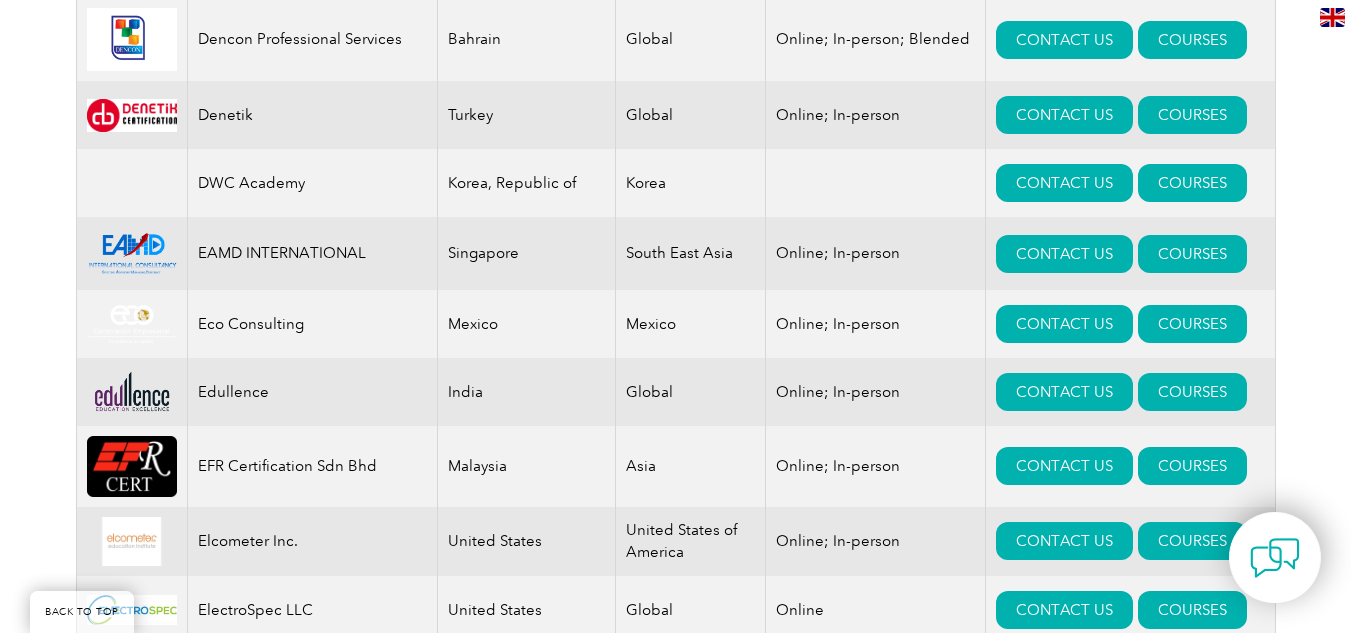 click on "Singapore" at bounding box center [526, 253] 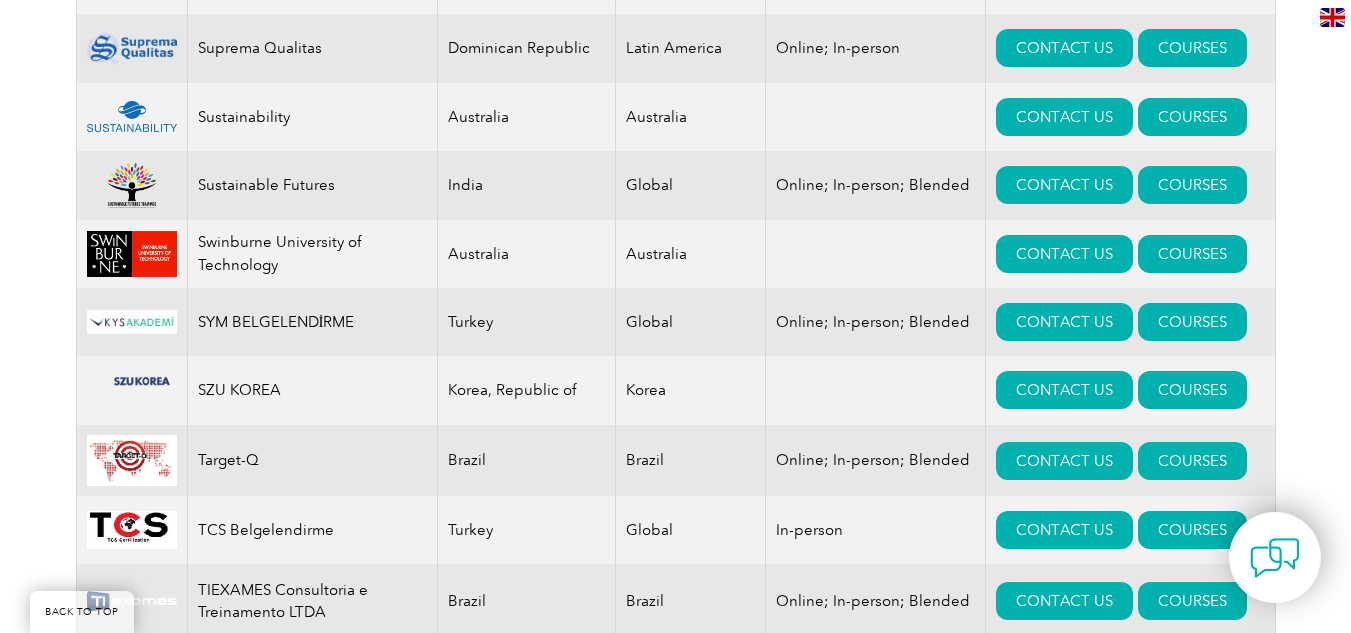 scroll, scrollTop: 21100, scrollLeft: 0, axis: vertical 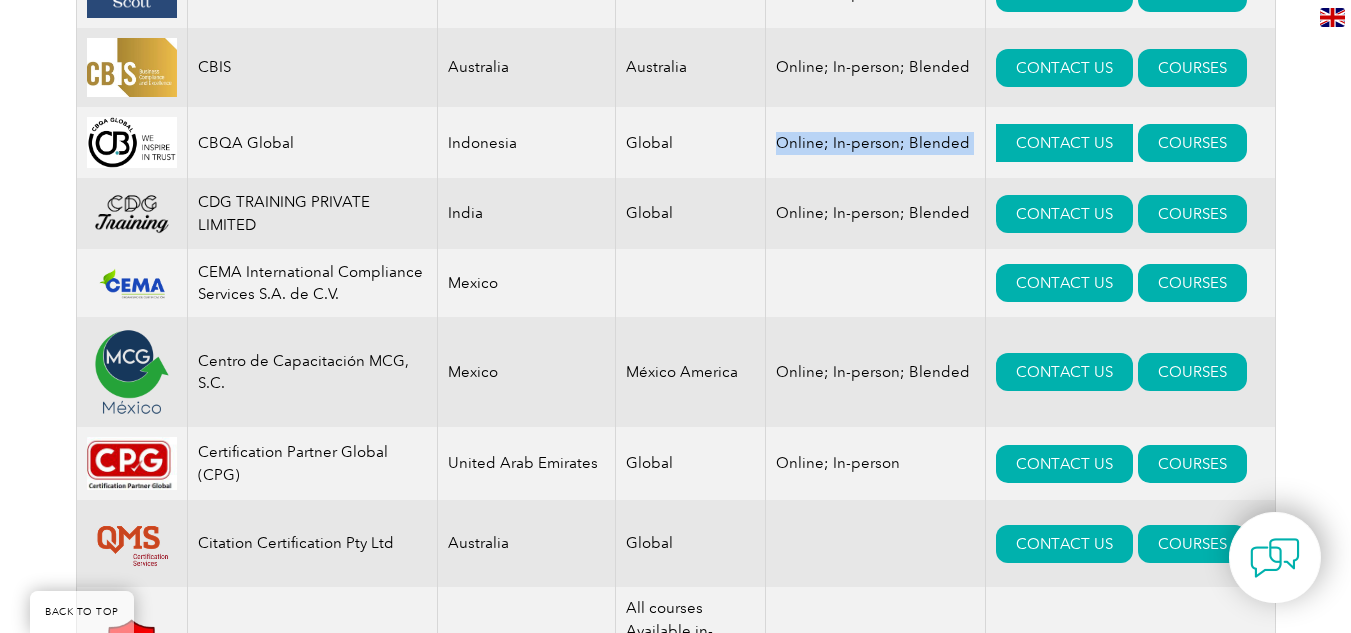 drag, startPoint x: 764, startPoint y: 137, endPoint x: 988, endPoint y: 140, distance: 224.0201 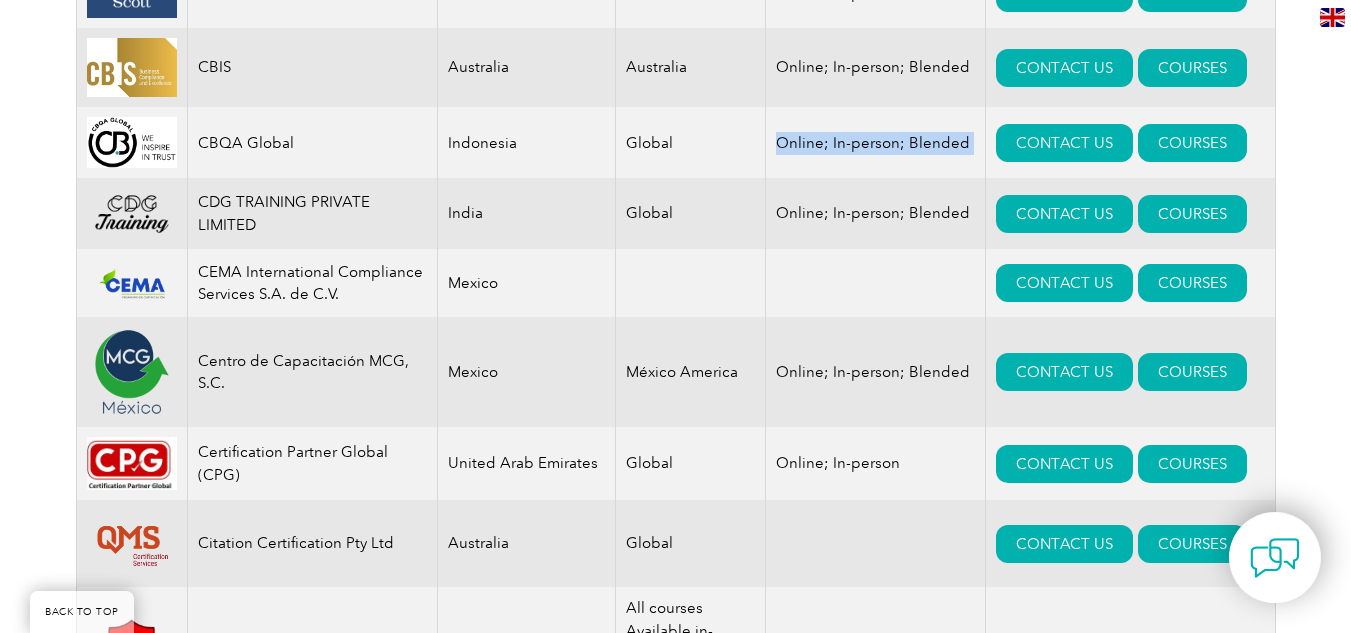 click at bounding box center (975, 106) 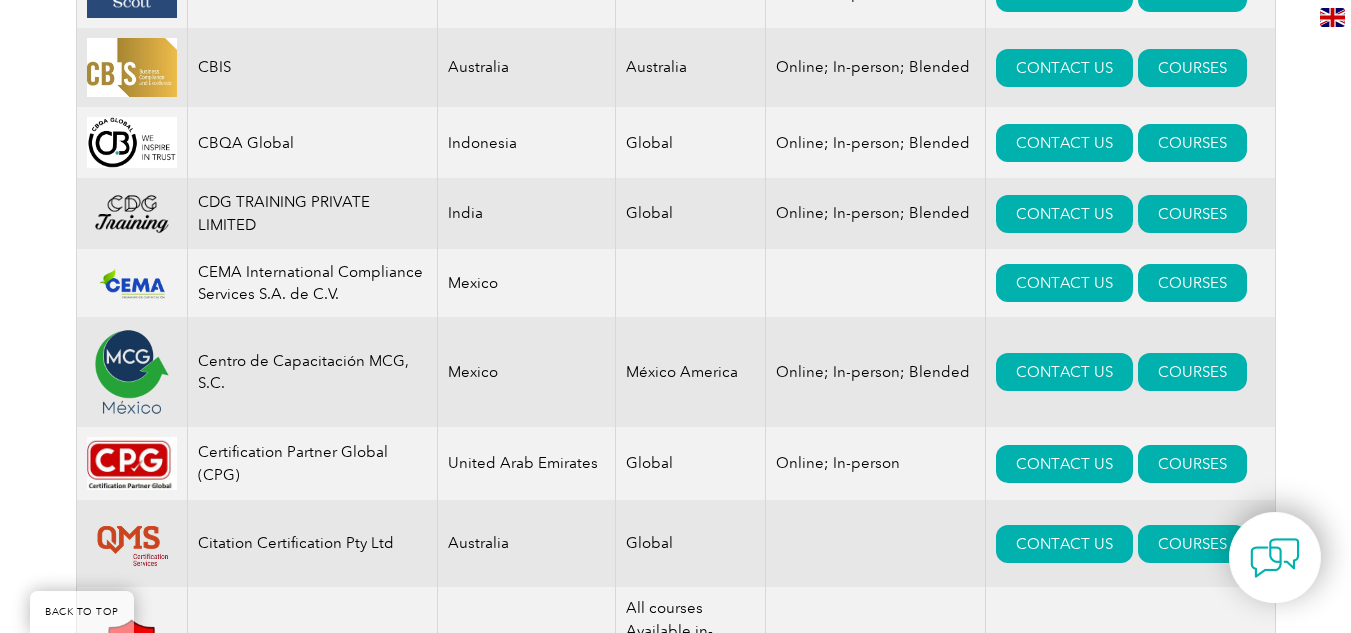 click on "Global" at bounding box center [691, 142] 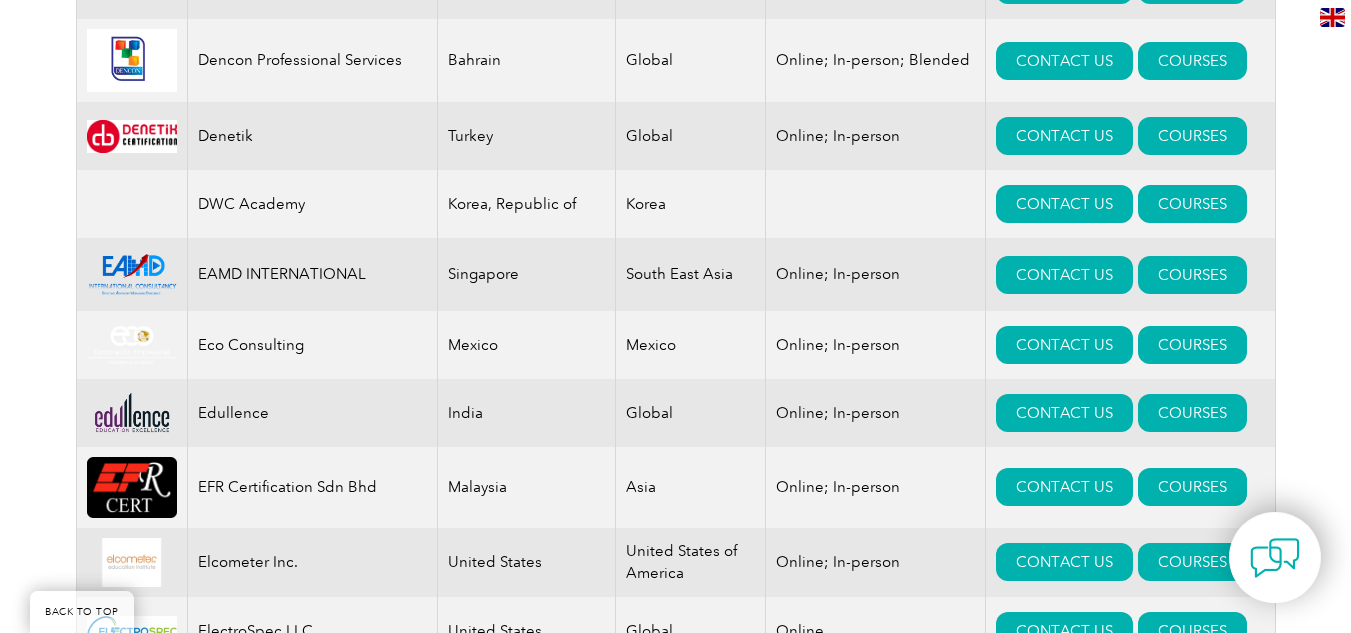 scroll, scrollTop: 6900, scrollLeft: 0, axis: vertical 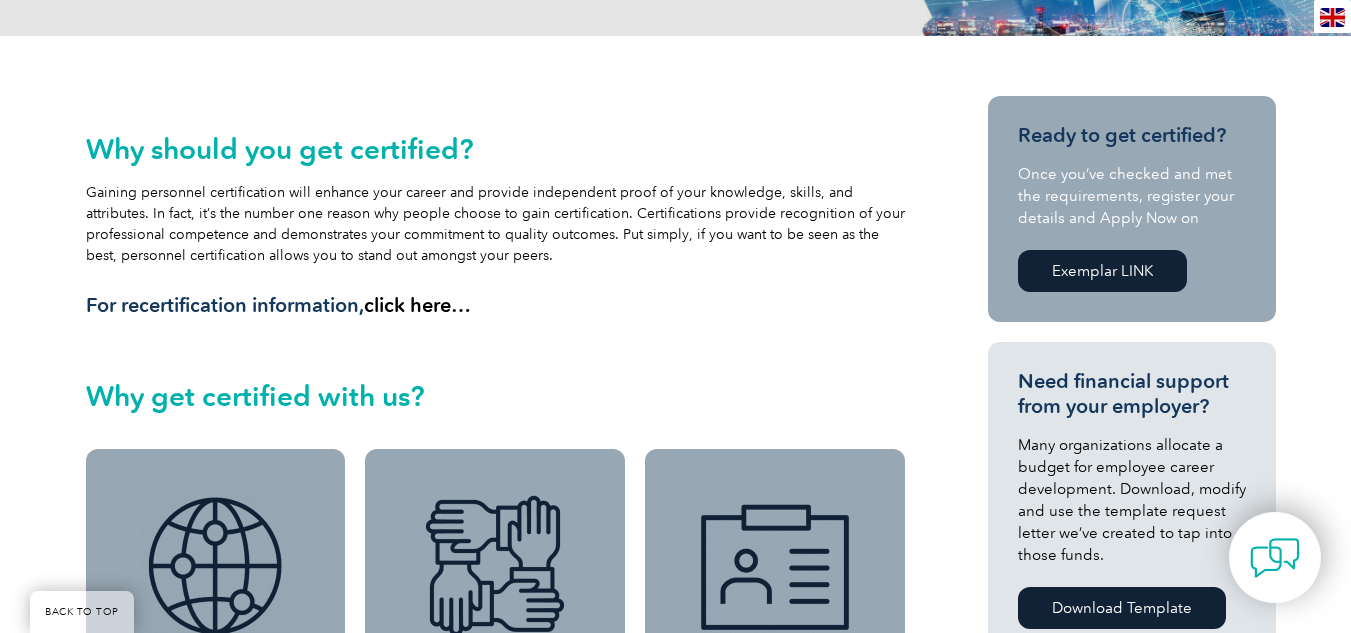 click on "click here…" at bounding box center (417, 305) 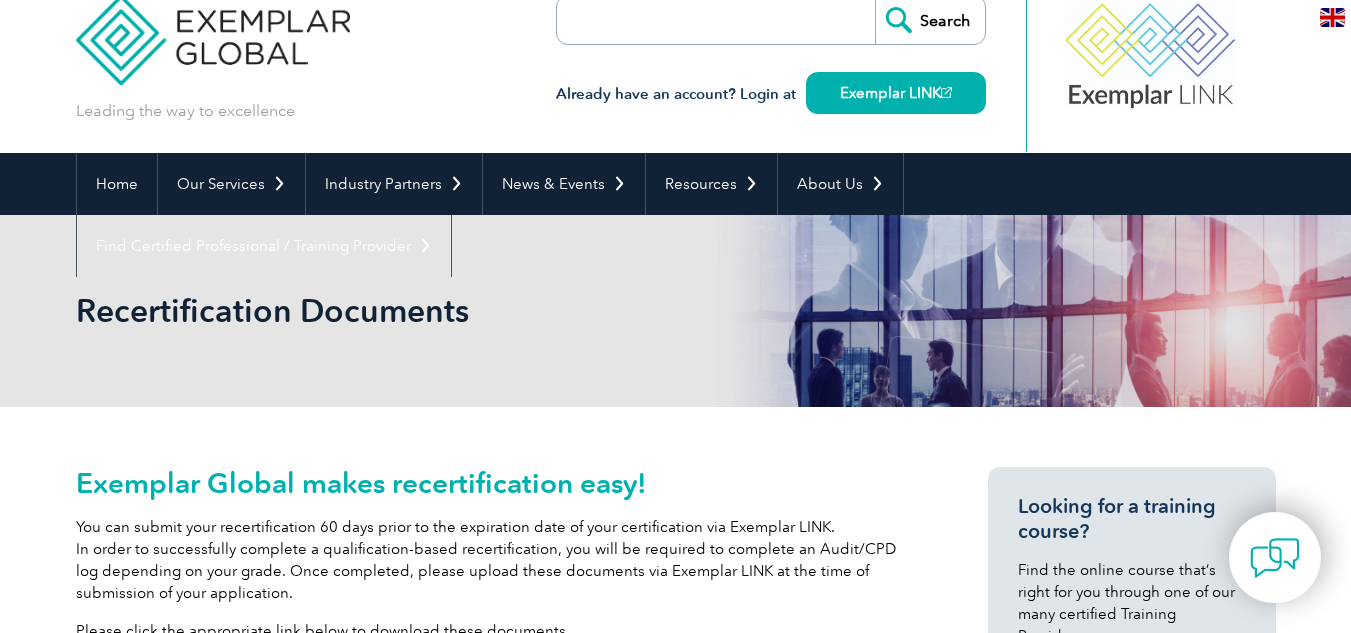 scroll, scrollTop: 0, scrollLeft: 0, axis: both 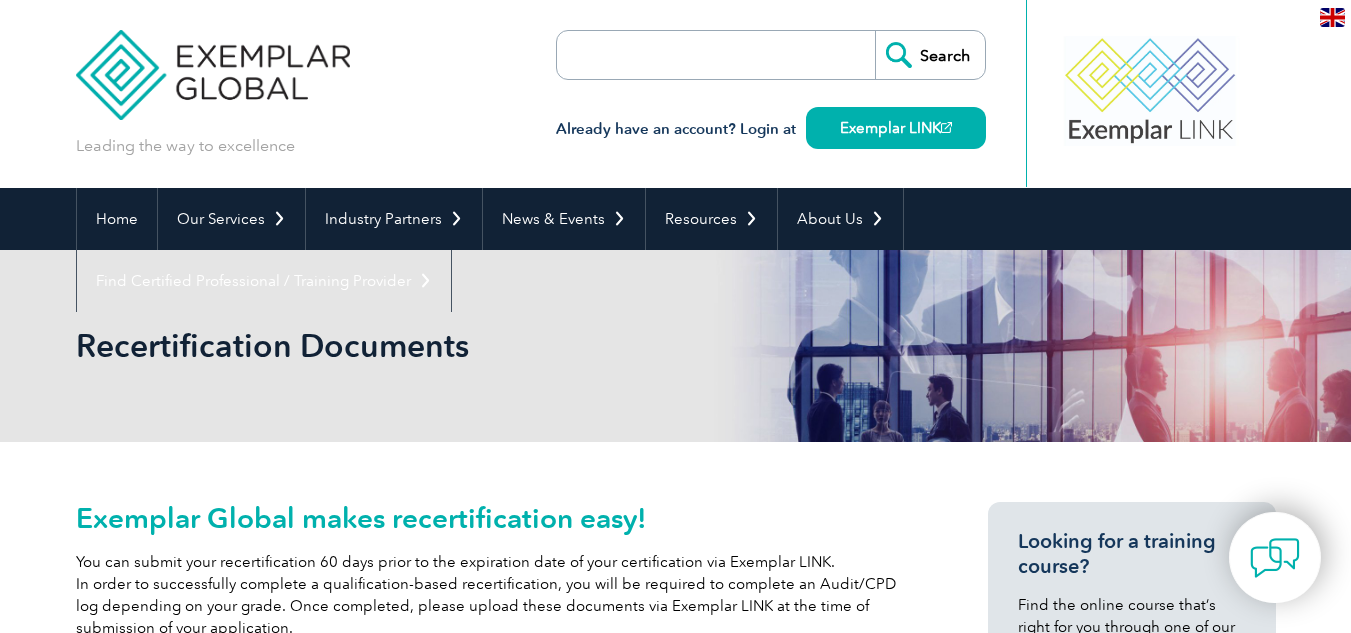 click at bounding box center [672, 55] 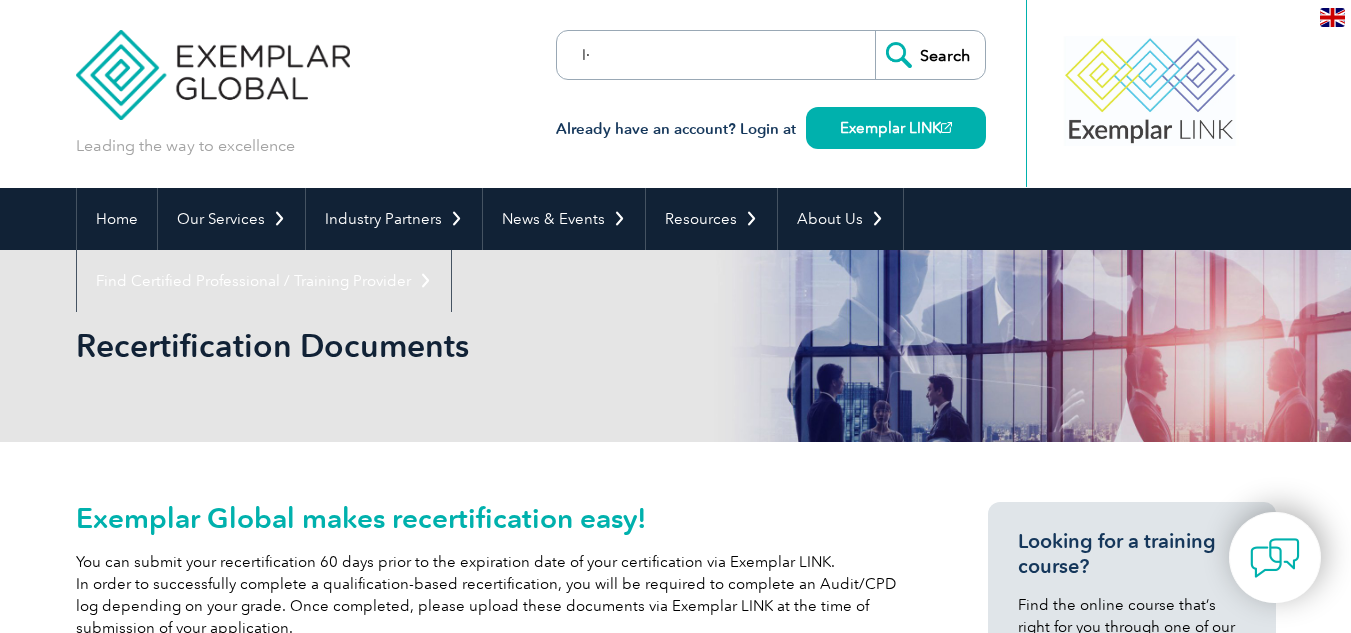 type on "I" 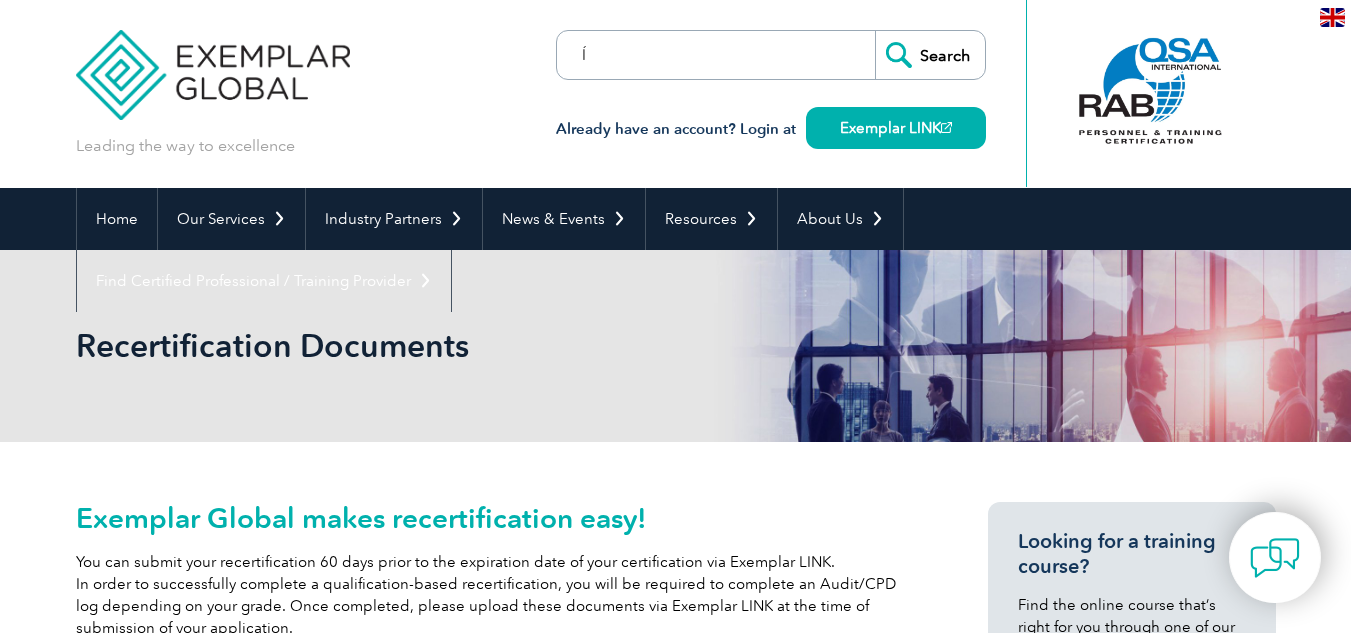 type on "Í" 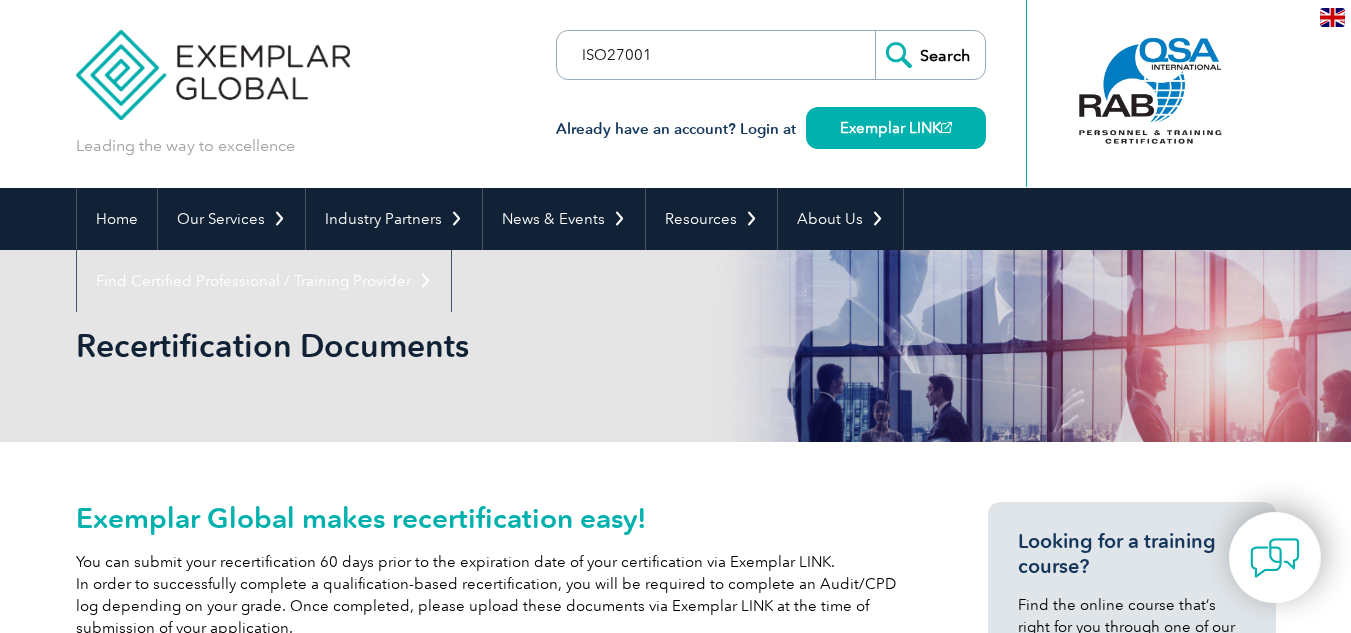 type on "ISO27001" 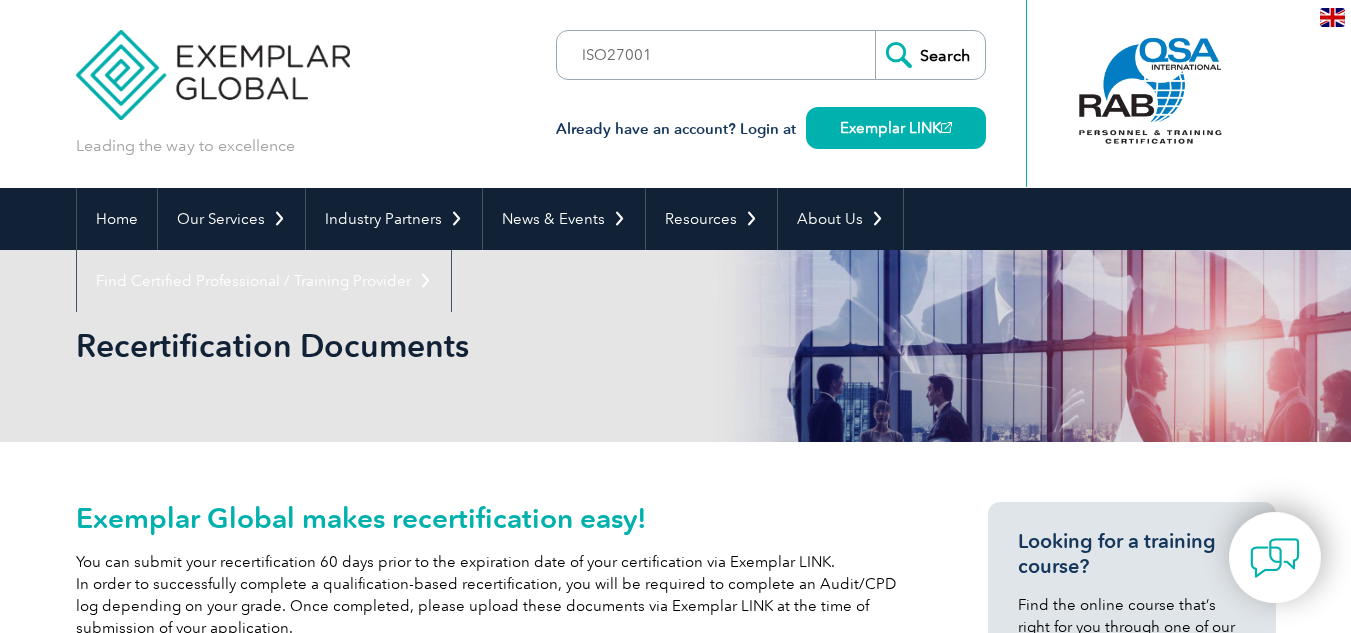 click on "Search" at bounding box center [930, 55] 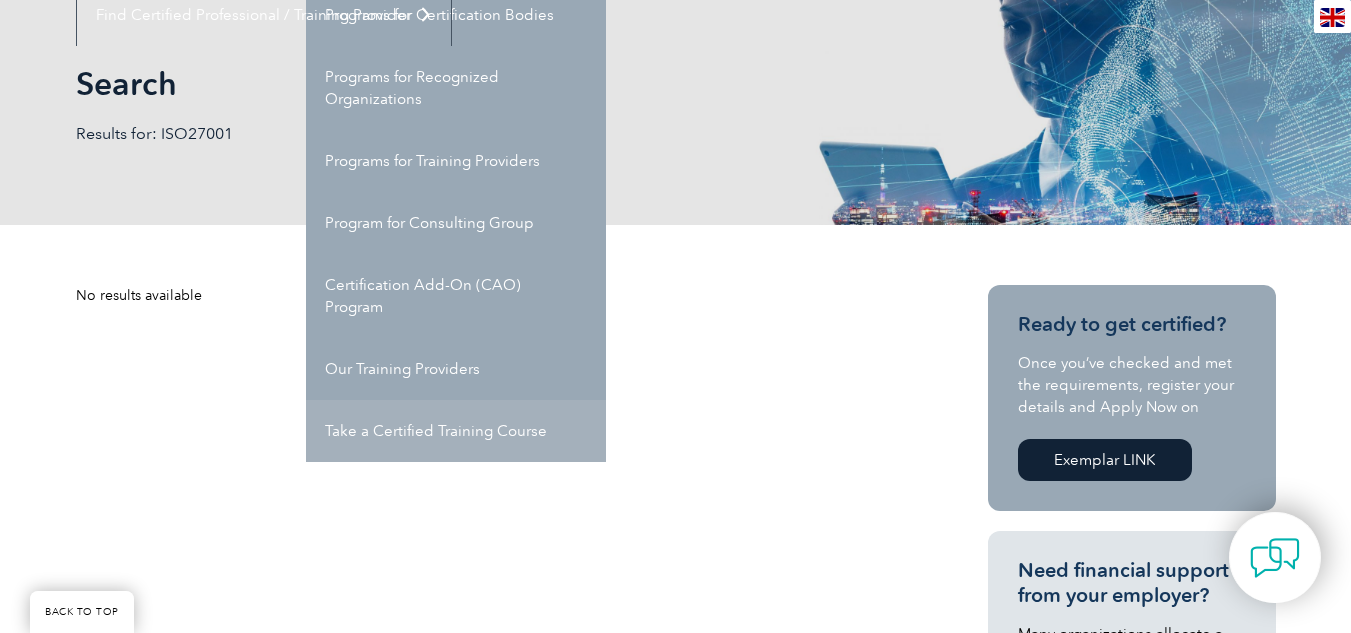 scroll, scrollTop: 300, scrollLeft: 0, axis: vertical 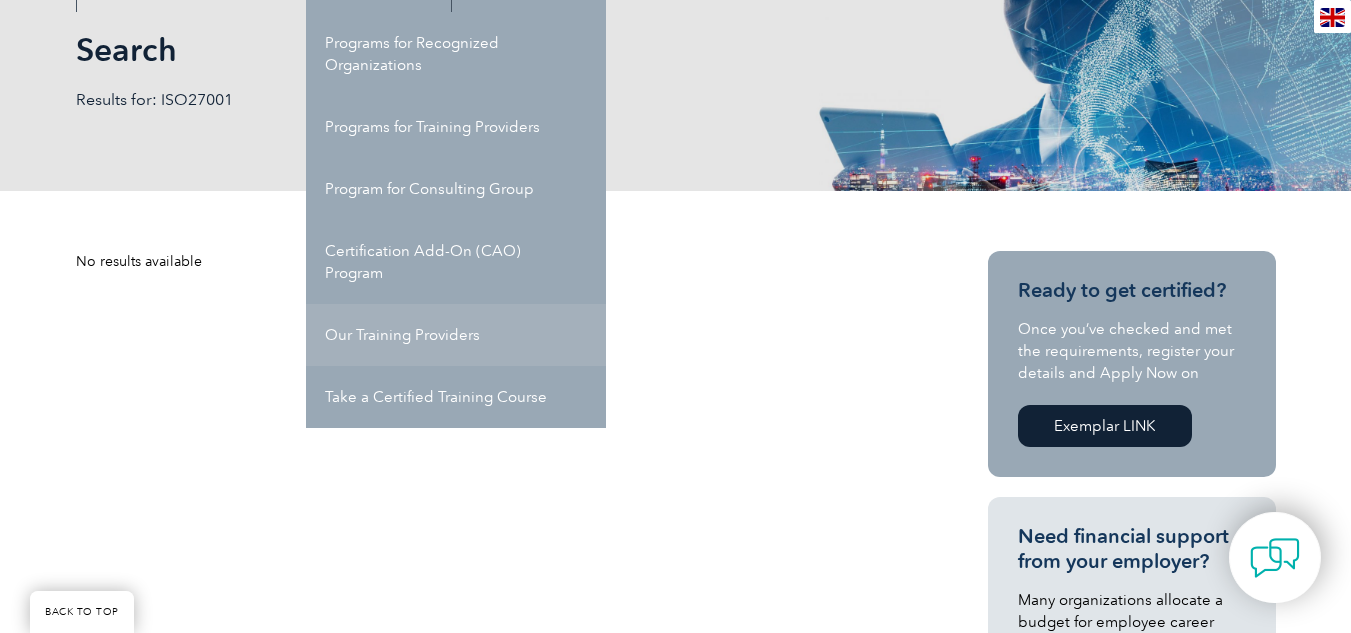 click on "Our Training Providers" at bounding box center (456, 335) 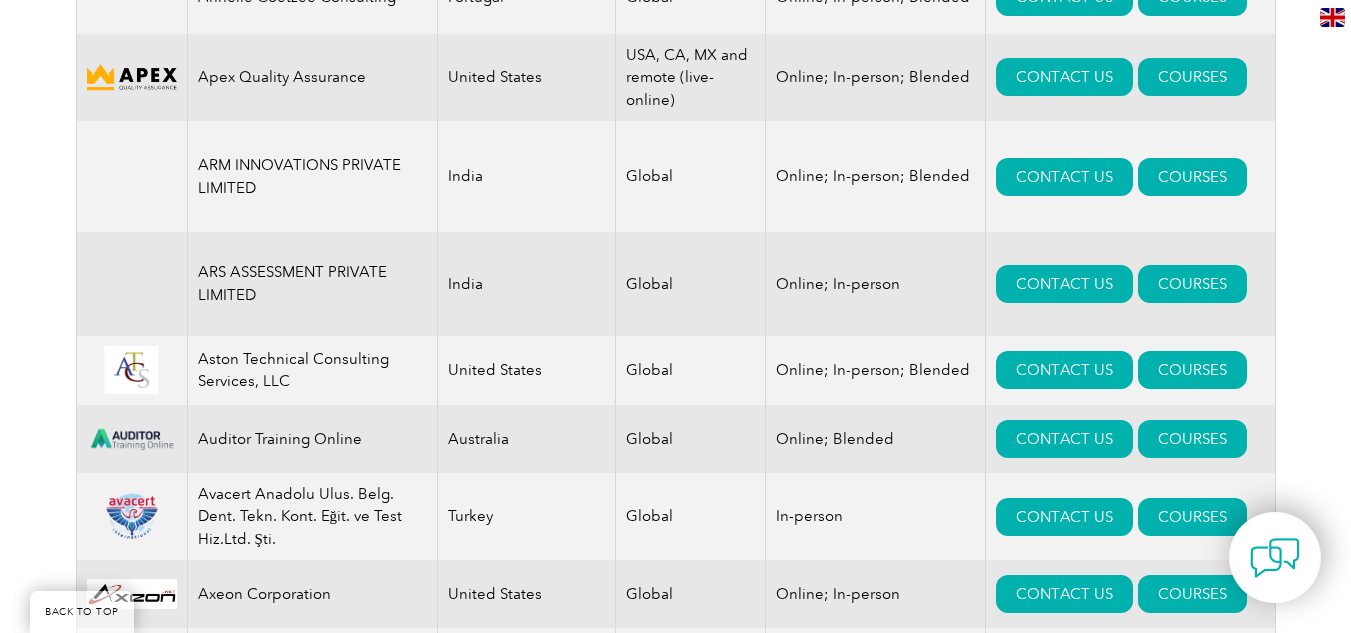 scroll, scrollTop: 2200, scrollLeft: 0, axis: vertical 